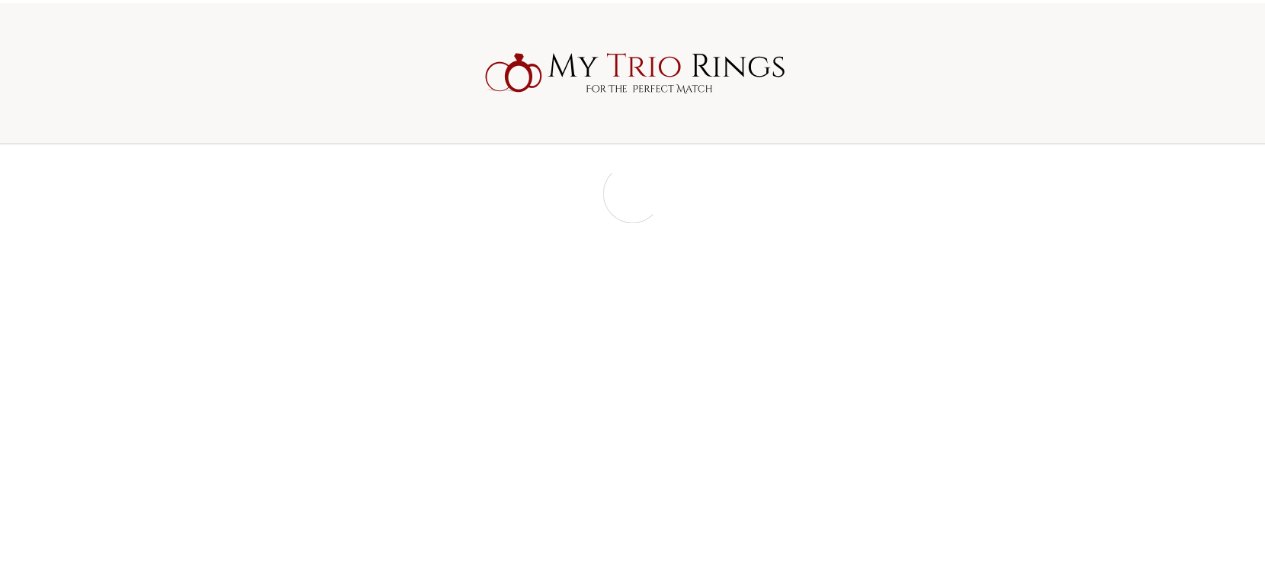 scroll, scrollTop: 0, scrollLeft: 0, axis: both 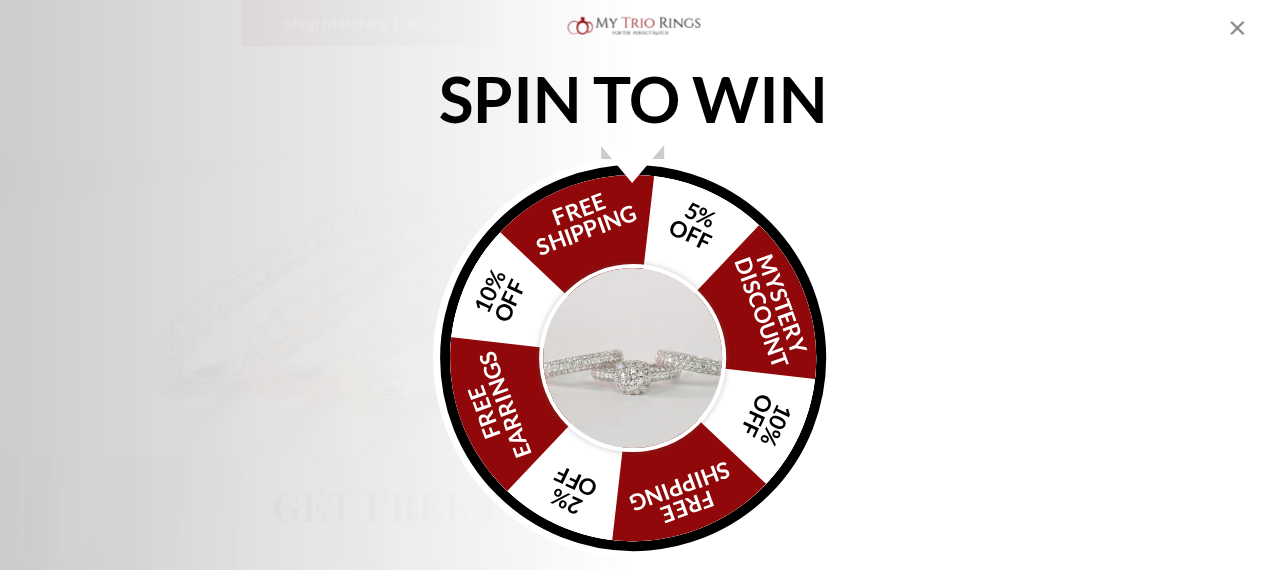 click 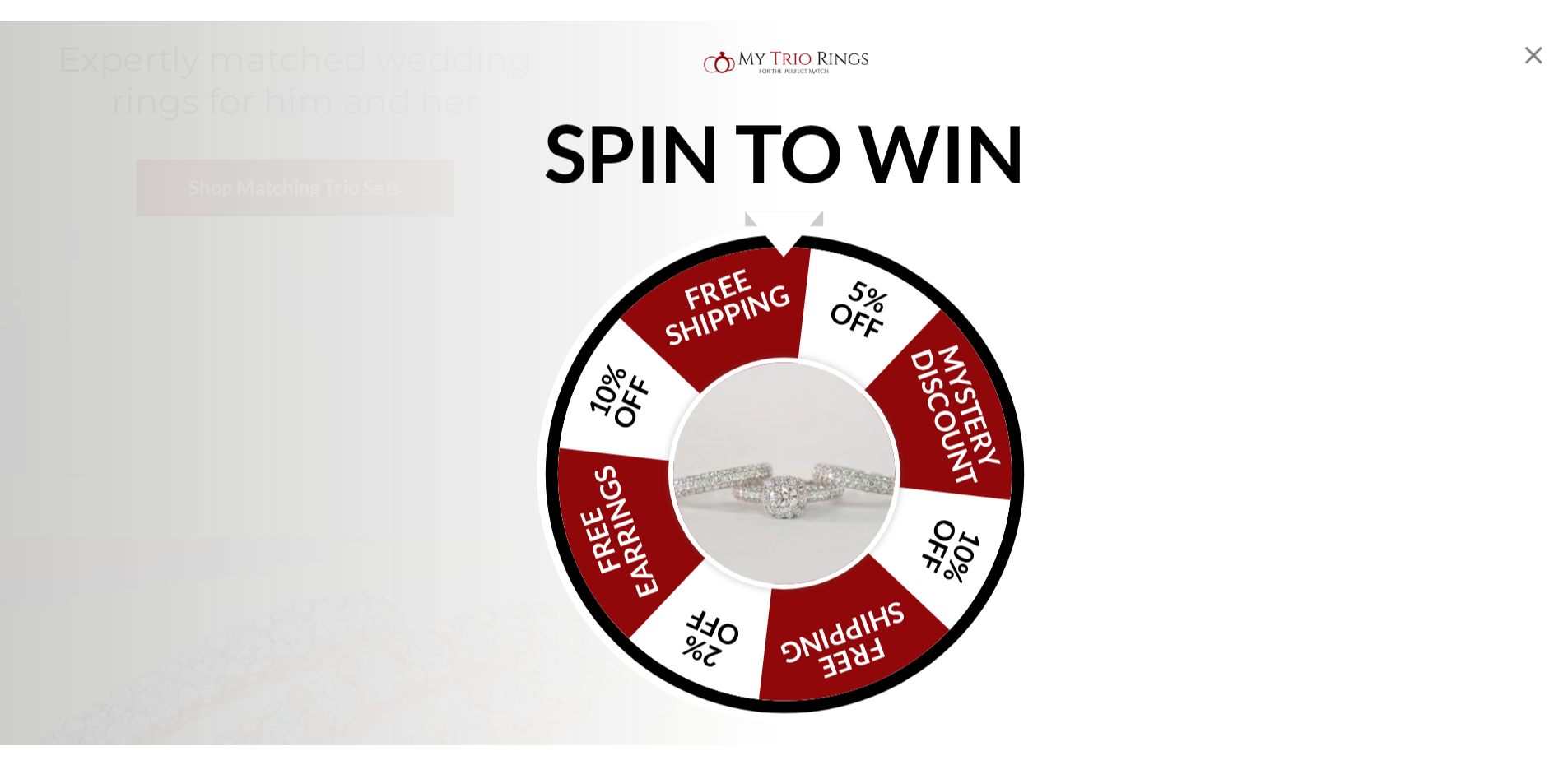 scroll, scrollTop: 468, scrollLeft: 0, axis: vertical 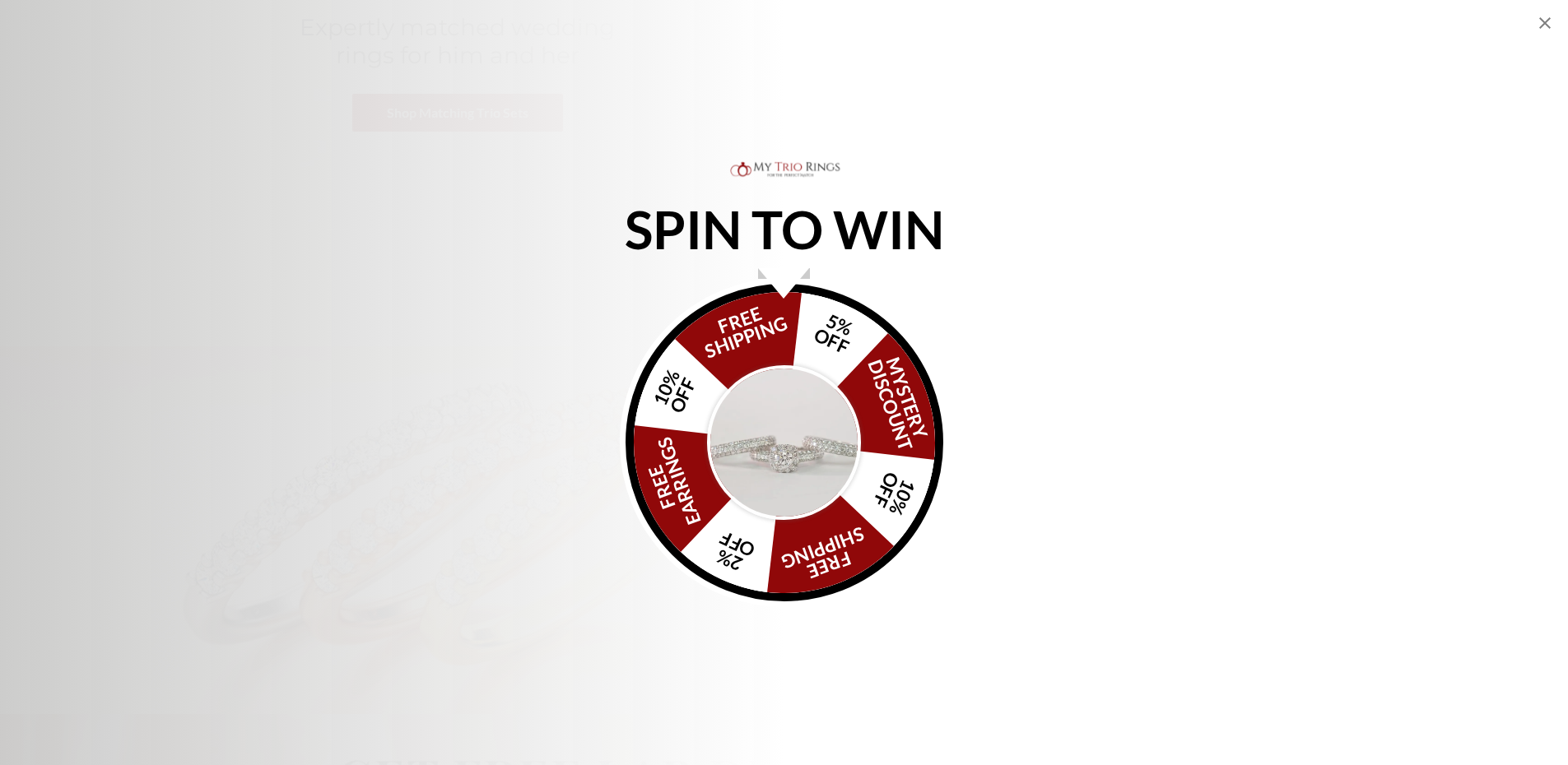 click 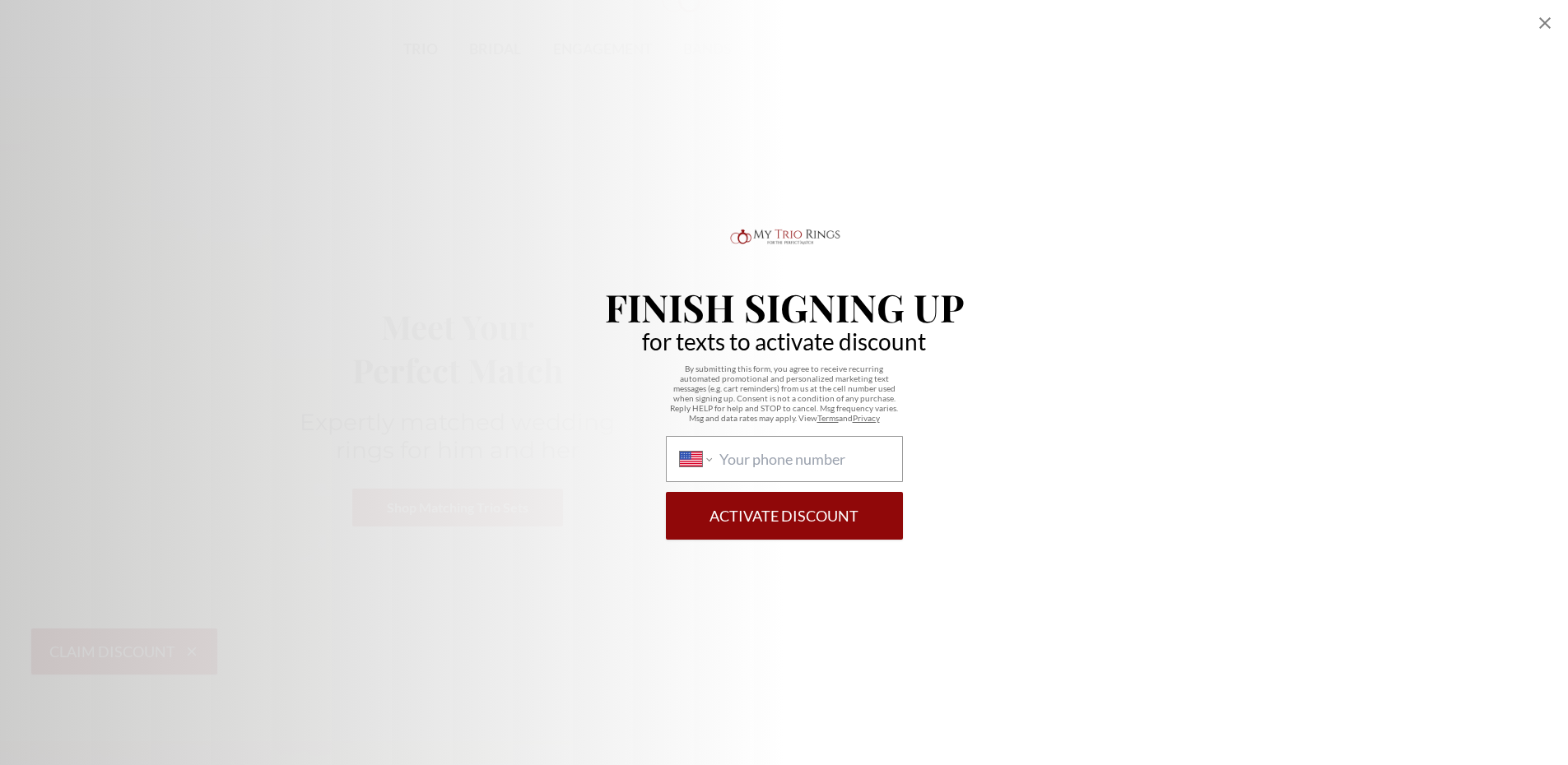 scroll, scrollTop: 76, scrollLeft: 0, axis: vertical 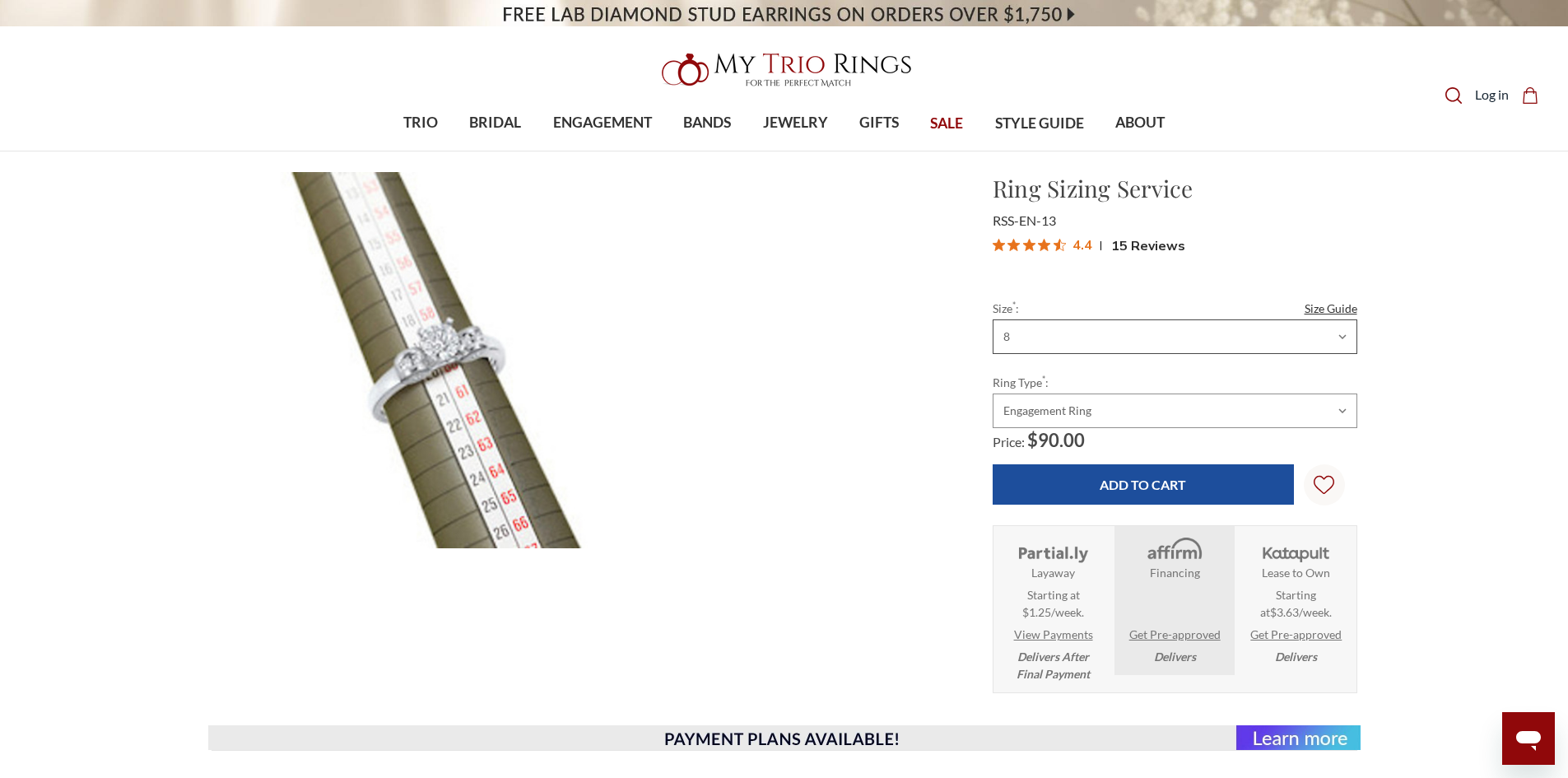 click on "Choose Size
3
3.25
3.5
3.75
4
4.25
4.5
4.75
5
5.25
5.5
5.75
6
6.25
6.5
6.75
7
7.25
7.5
7.75
8
8.25
8.5
8.75
9
9.25
9.5
9.75
10
10.25
10.5
10.75
11
11.25
11.5
11.75
12
12.25
12.5
12.75
13
13.25
13.5
13.75
14
14.25
14.5
14.75
15
15.25
15.5
15.75
16
16.25
16.5
16.75
17" at bounding box center [1175, 337] 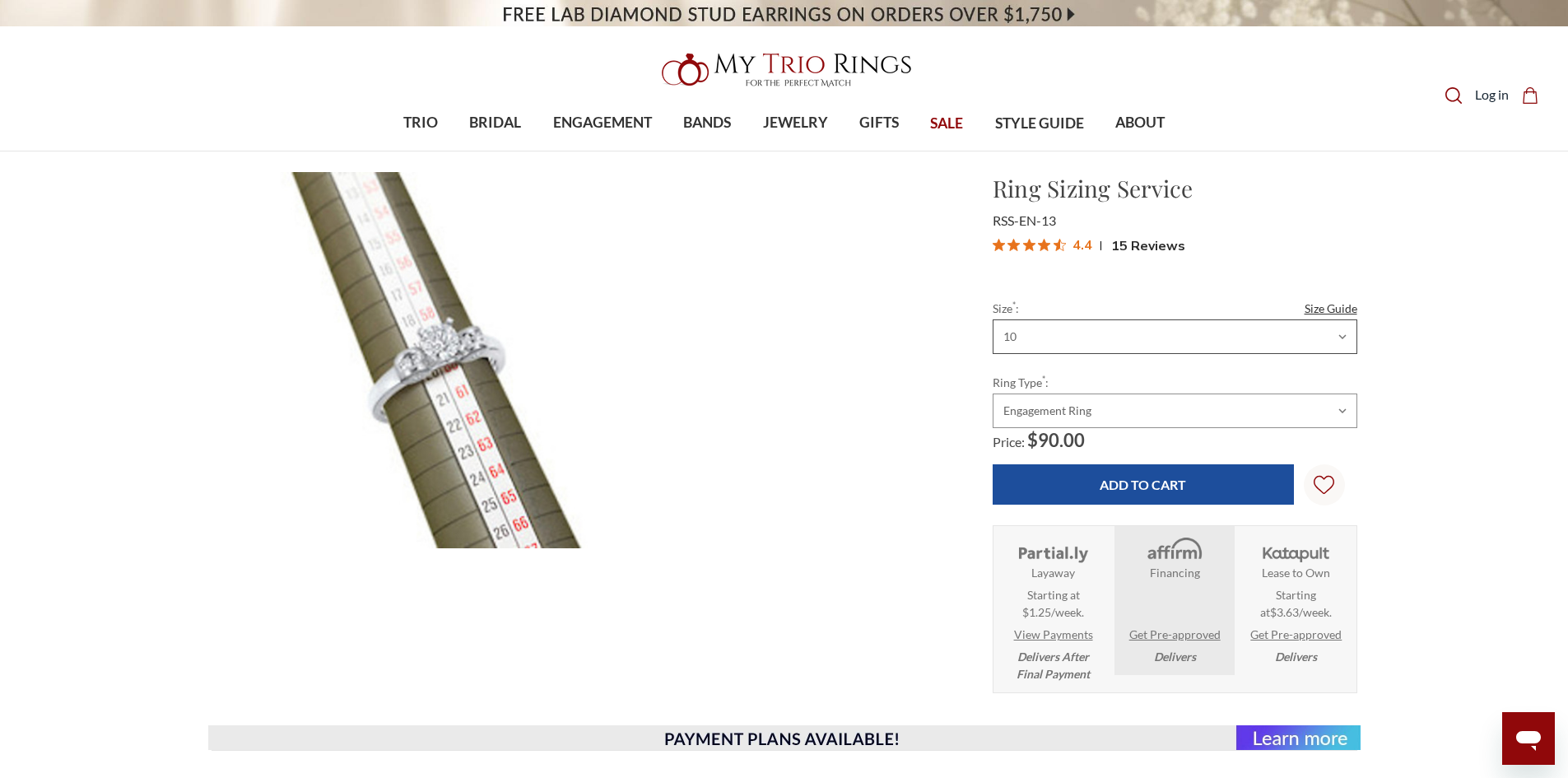click on "Choose Size
3
3.25
3.5
3.75
4
4.25
4.5
4.75
5
5.25
5.5
5.75
6
6.25
6.5
6.75
7
7.25
7.5
7.75
8
8.25
8.5
8.75
9
9.25
9.5
9.75
10
10.25
10.5
10.75
11
11.25
11.5
11.75
12
12.25
12.5
12.75
13
13.25
13.5
13.75
14
14.25
14.5
14.75
15
15.25
15.5
15.75
16
16.25
16.5
16.75
17" at bounding box center [1175, 337] 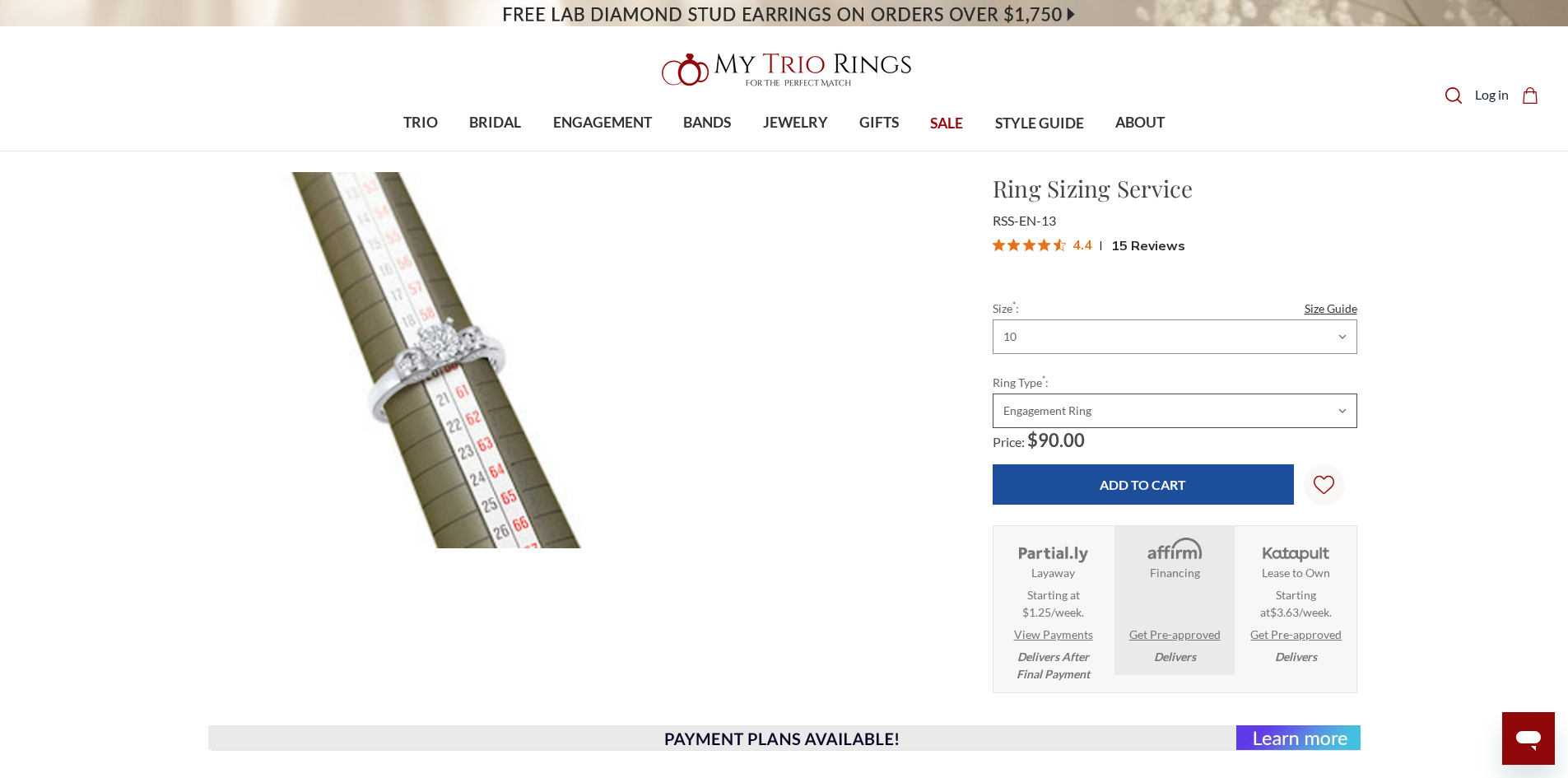 click on "Choose Options
Engagement Ring
Ladies Band
Mens Band" at bounding box center (1175, 411) 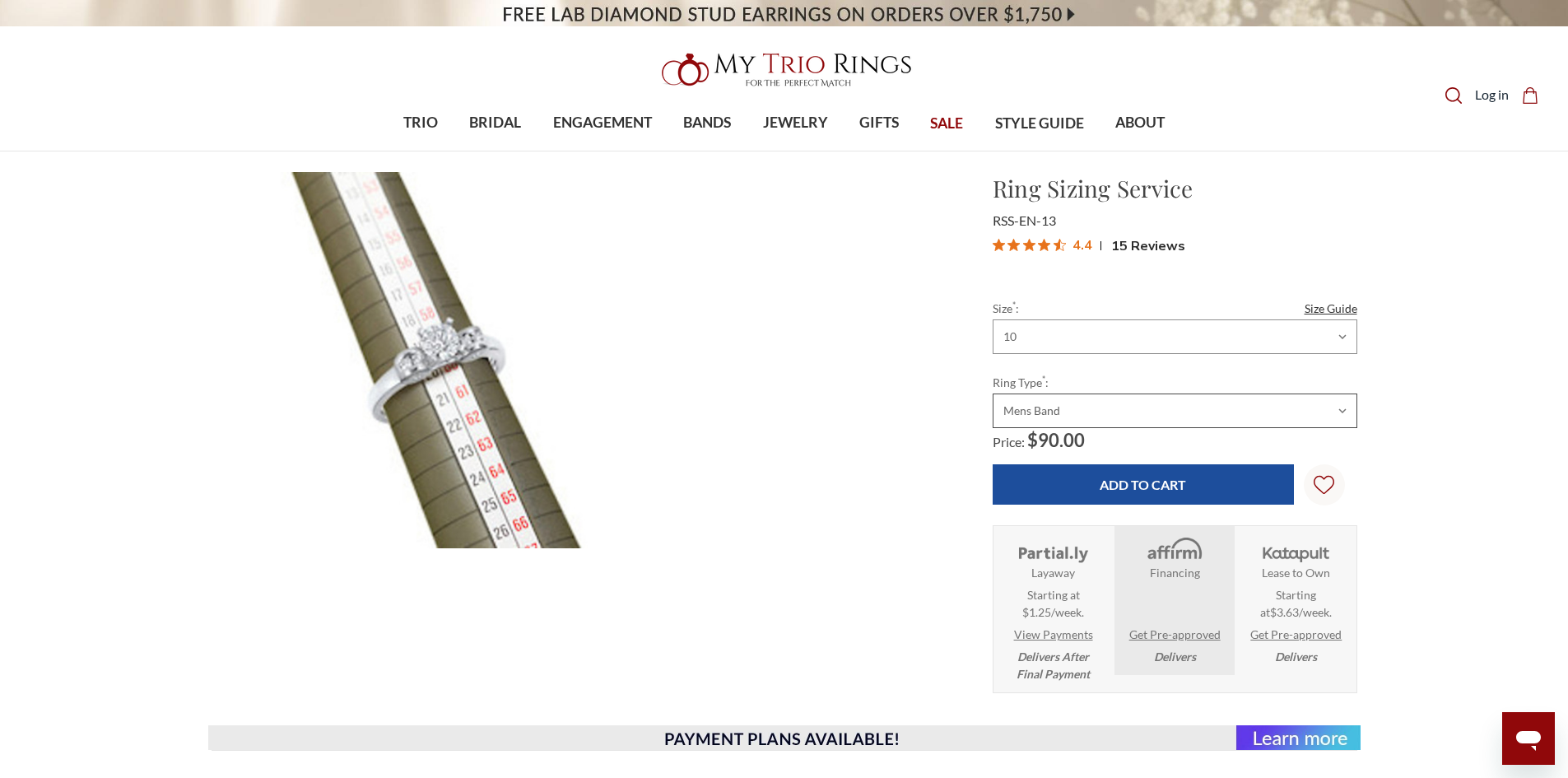 click on "Choose Options
Engagement Ring
Ladies Band
Mens Band" at bounding box center (1175, 411) 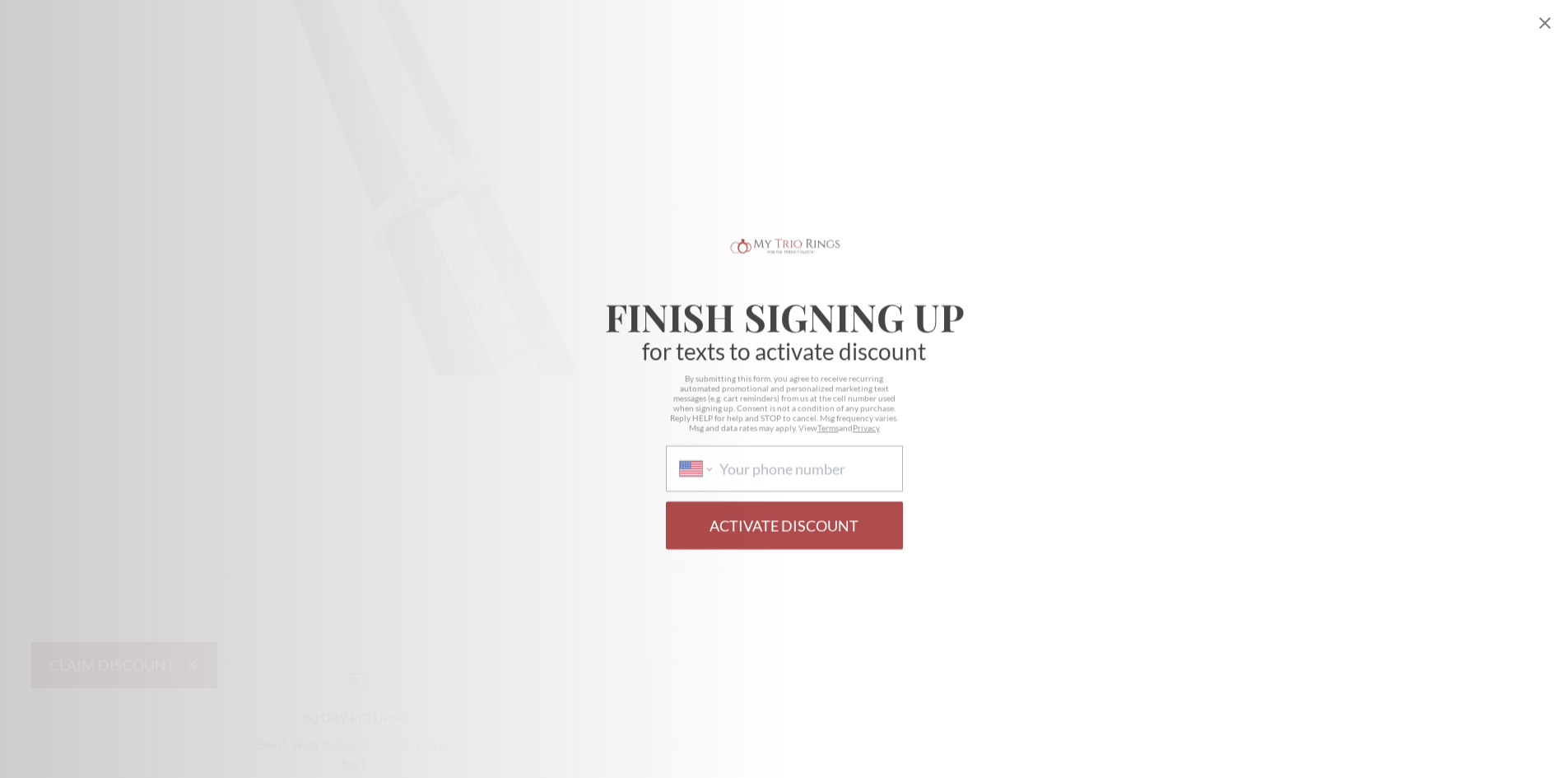 scroll, scrollTop: 281, scrollLeft: 0, axis: vertical 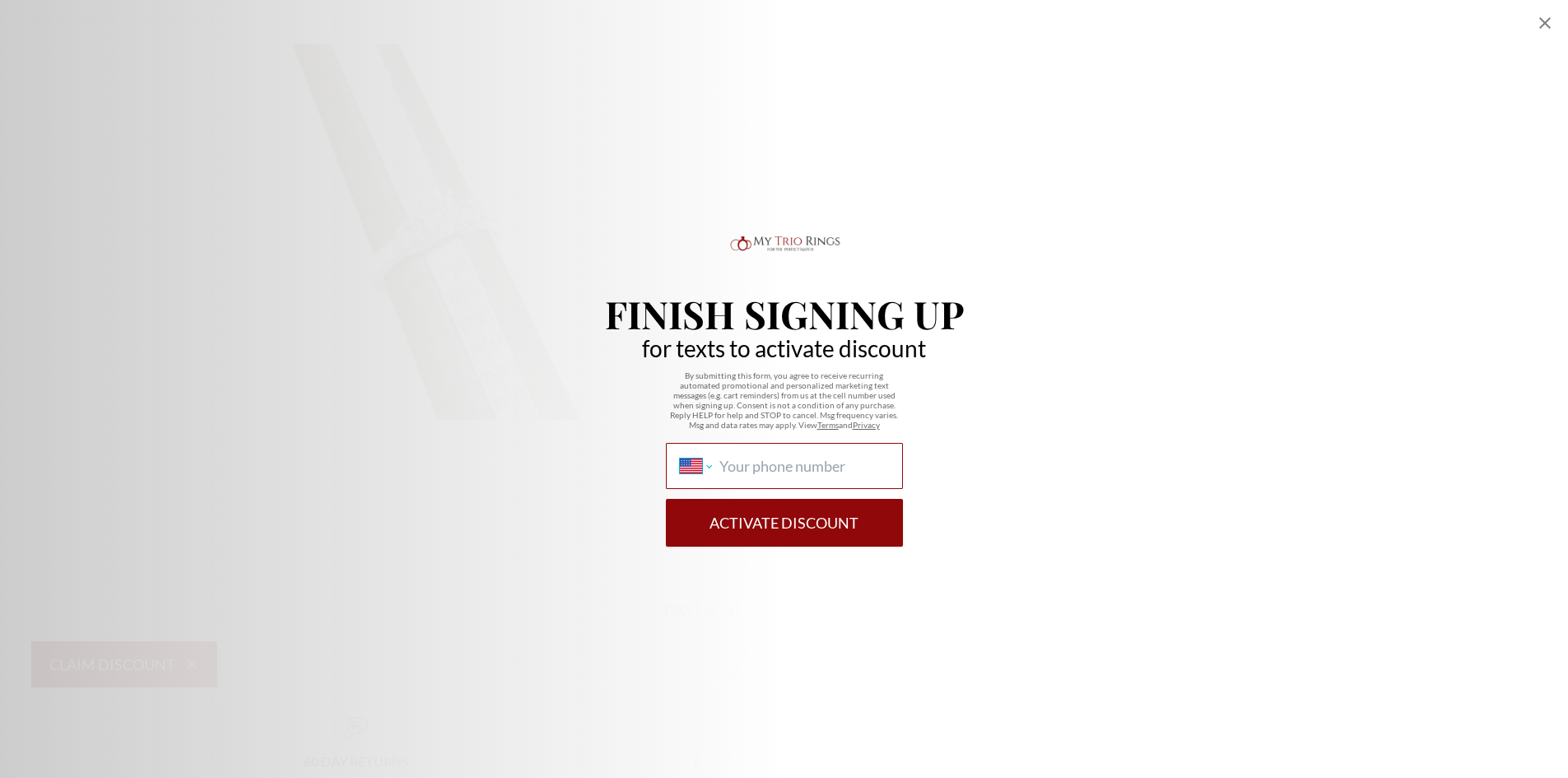 click on "International Afghanistan Åland Islands Albania Algeria American Samoa Andorra Angola Anguilla Antigua and Barbuda Argentina Armenia Aruba Ascension Island Australia Austria Azerbaijan Bahamas Bahrain Bangladesh Barbados Belarus Belgium Belize Benin Bermuda Bhutan Bolivia Bonaire, Sint Eustatius and Saba Bosnia and Herzegovina Botswana Brazil British Indian Ocean Territory Brunei Darussalam Bulgaria Burkina Faso Burundi Cambodia Cameroon Canada Cape Verde Cayman Islands Central African Republic Chad Chile China Christmas Island Cocos (Keeling) Islands Colombia Comoros Congo Congo, Democratic Republic of the Cook Islands Costa Rica Cote d'Ivoire Croatia Cuba Curaçao Cyprus Czech Republic Denmark Djibouti Dominica Dominican Republic Ecuador Egypt El Salvador Equatorial Guinea Eritrea Estonia Ethiopia Falkland Islands Faroe Islands Federated States of Micronesia Fiji Finland France French Guiana French Polynesia Gabon Gambia Georgia Germany Ghana Gibraltar Greece Greenland Grenada Guadeloupe Guam Guatemala" at bounding box center [696, 466] 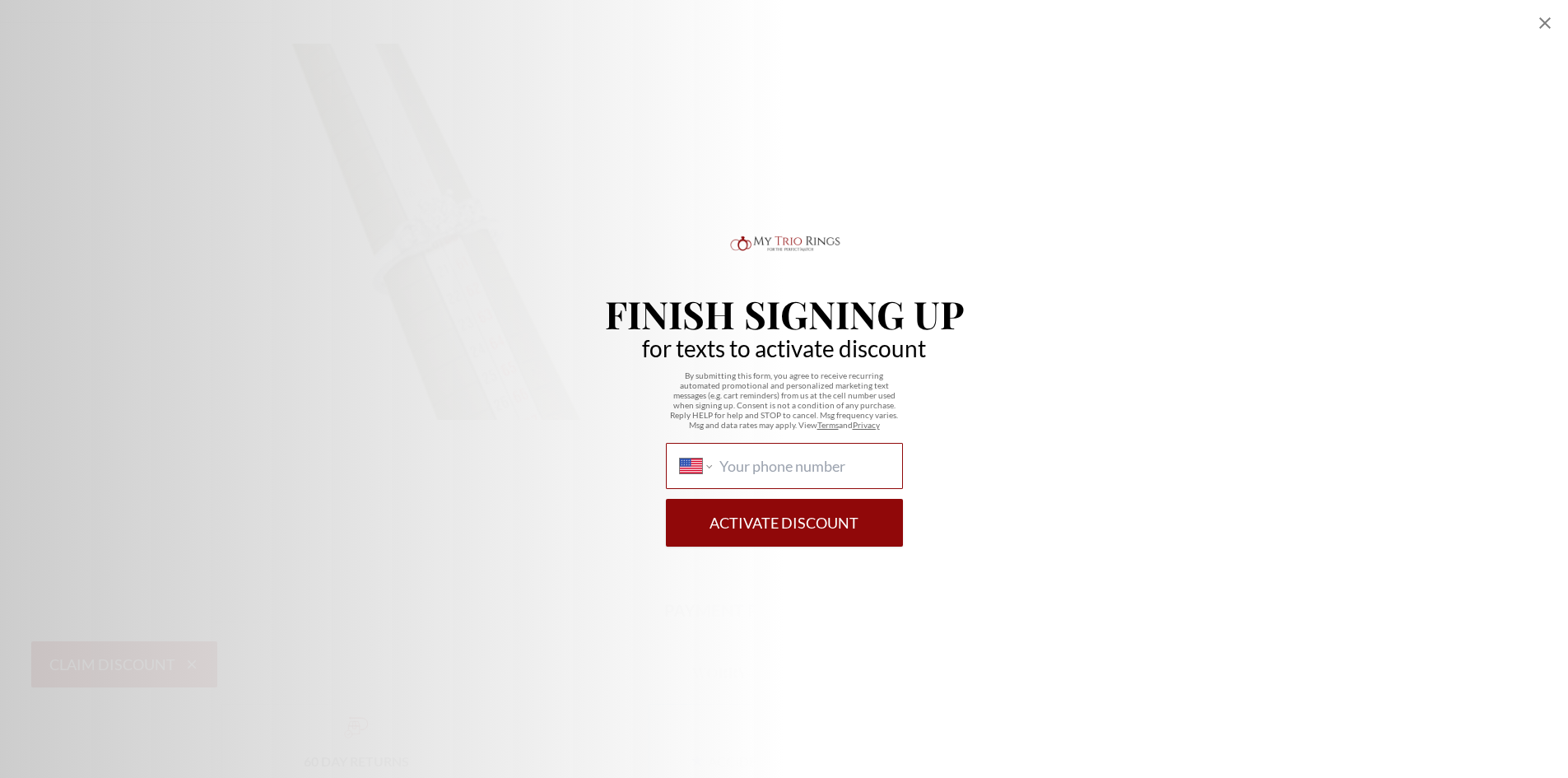 click on "International Afghanistan Åland Islands Albania Algeria American Samoa Andorra Angola Anguilla Antigua and Barbuda Argentina Armenia Aruba Ascension Island Australia Austria Azerbaijan Bahamas Bahrain Bangladesh Barbados Belarus Belgium Belize Benin Bermuda Bhutan Bolivia Bonaire, Sint Eustatius and Saba Bosnia and Herzegovina Botswana Brazil British Indian Ocean Territory Brunei Darussalam Bulgaria Burkina Faso Burundi Cambodia Cameroon Canada Cape Verde Cayman Islands Central African Republic Chad Chile China Christmas Island Cocos (Keeling) Islands Colombia Comoros Congo Congo, Democratic Republic of the Cook Islands Costa Rica Cote d'Ivoire Croatia Cuba Curaçao Cyprus Czech Republic Denmark Djibouti Dominica Dominican Republic Ecuador Egypt El Salvador Equatorial Guinea Eritrea Estonia Ethiopia Falkland Islands Faroe Islands Federated States of Micronesia Fiji Finland France French Guiana French Polynesia Gabon Gambia Georgia Germany Ghana Gibraltar Greece Greenland Grenada Guadeloupe Guam Guatemala" at bounding box center (696, 466) 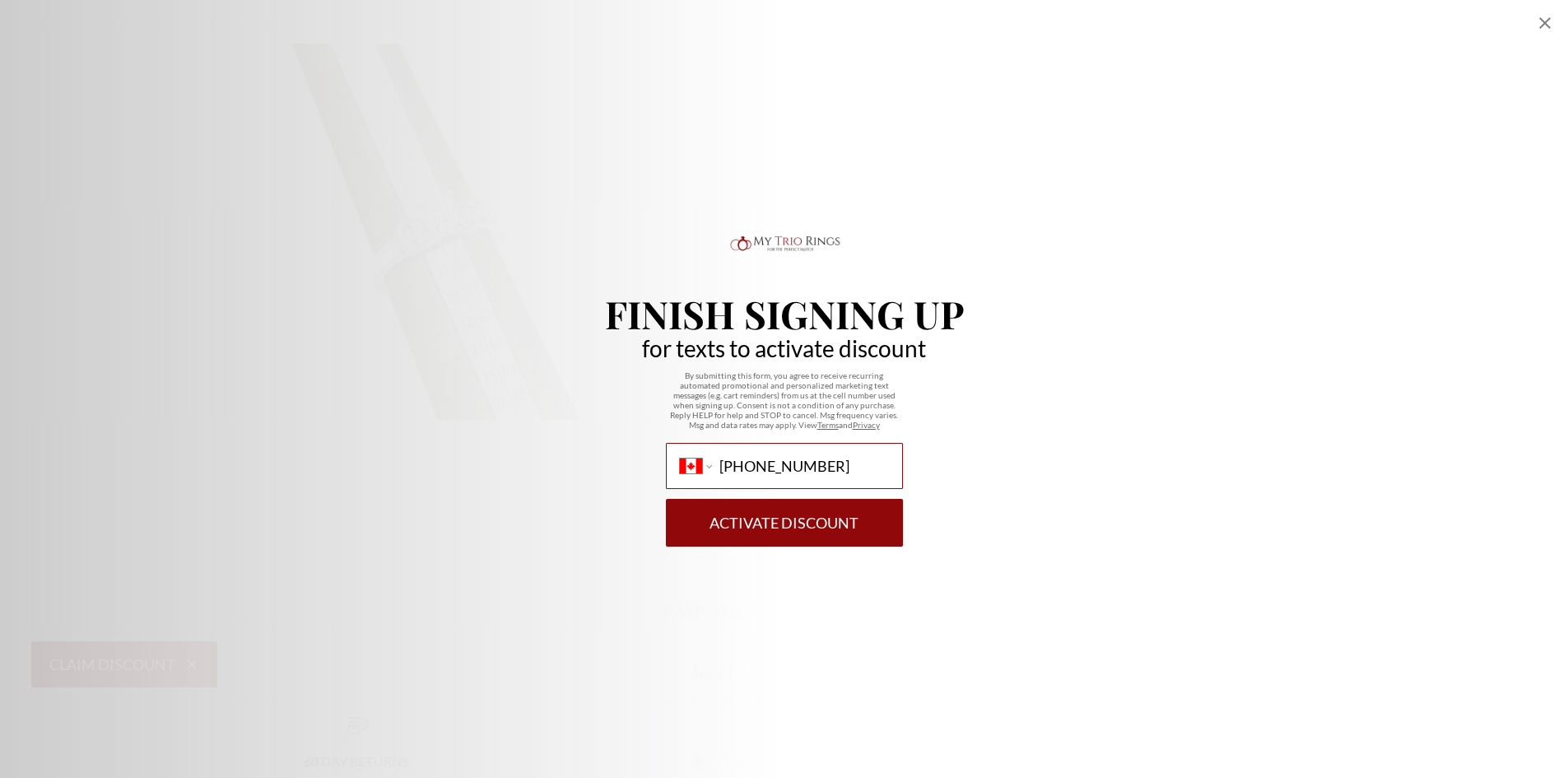 type on "(587) 429-6443" 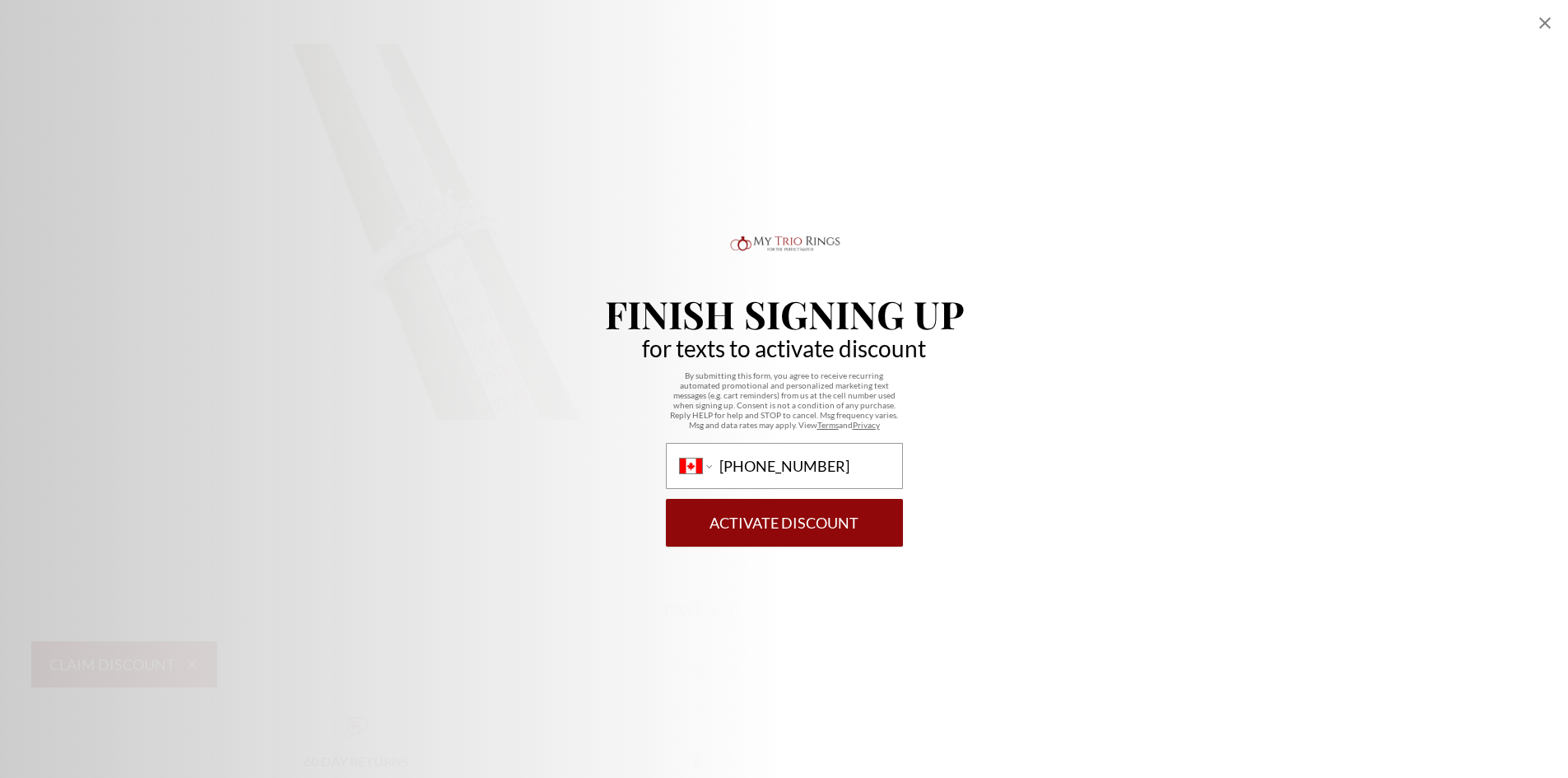 click on "Activate Discount" at bounding box center [784, 523] 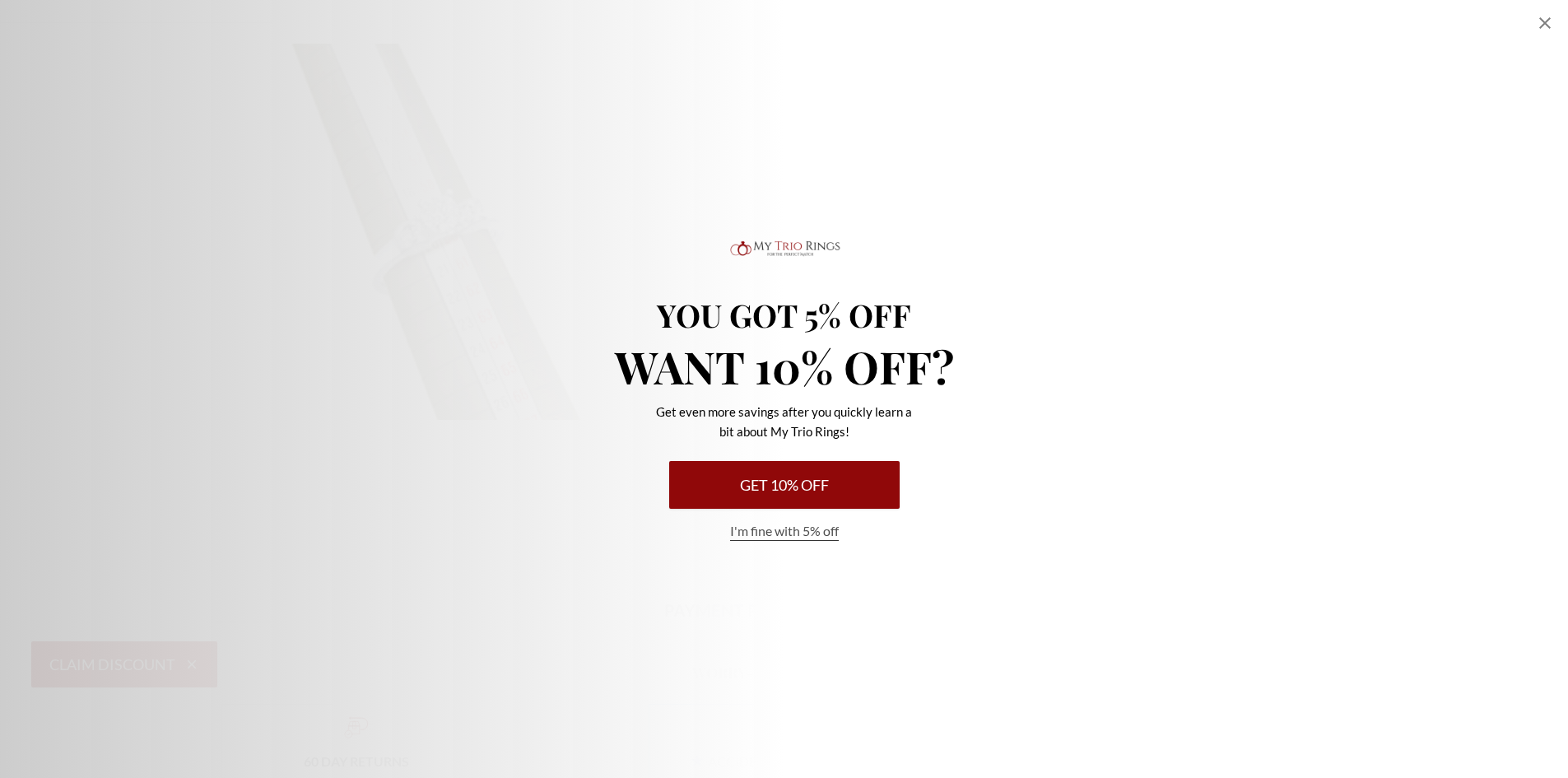 click on "Get 10% Off" at bounding box center (784, 485) 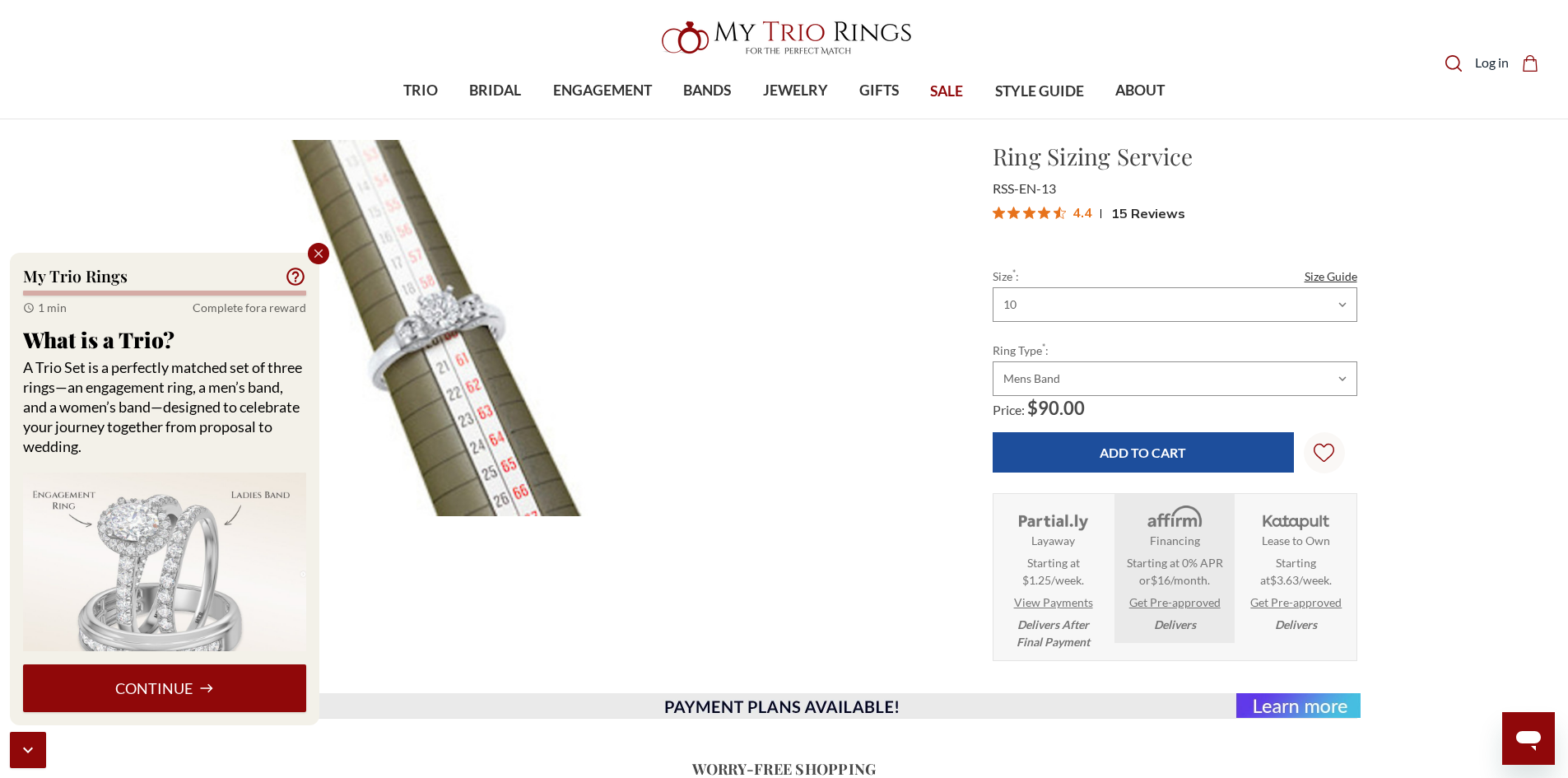 scroll, scrollTop: 0, scrollLeft: 0, axis: both 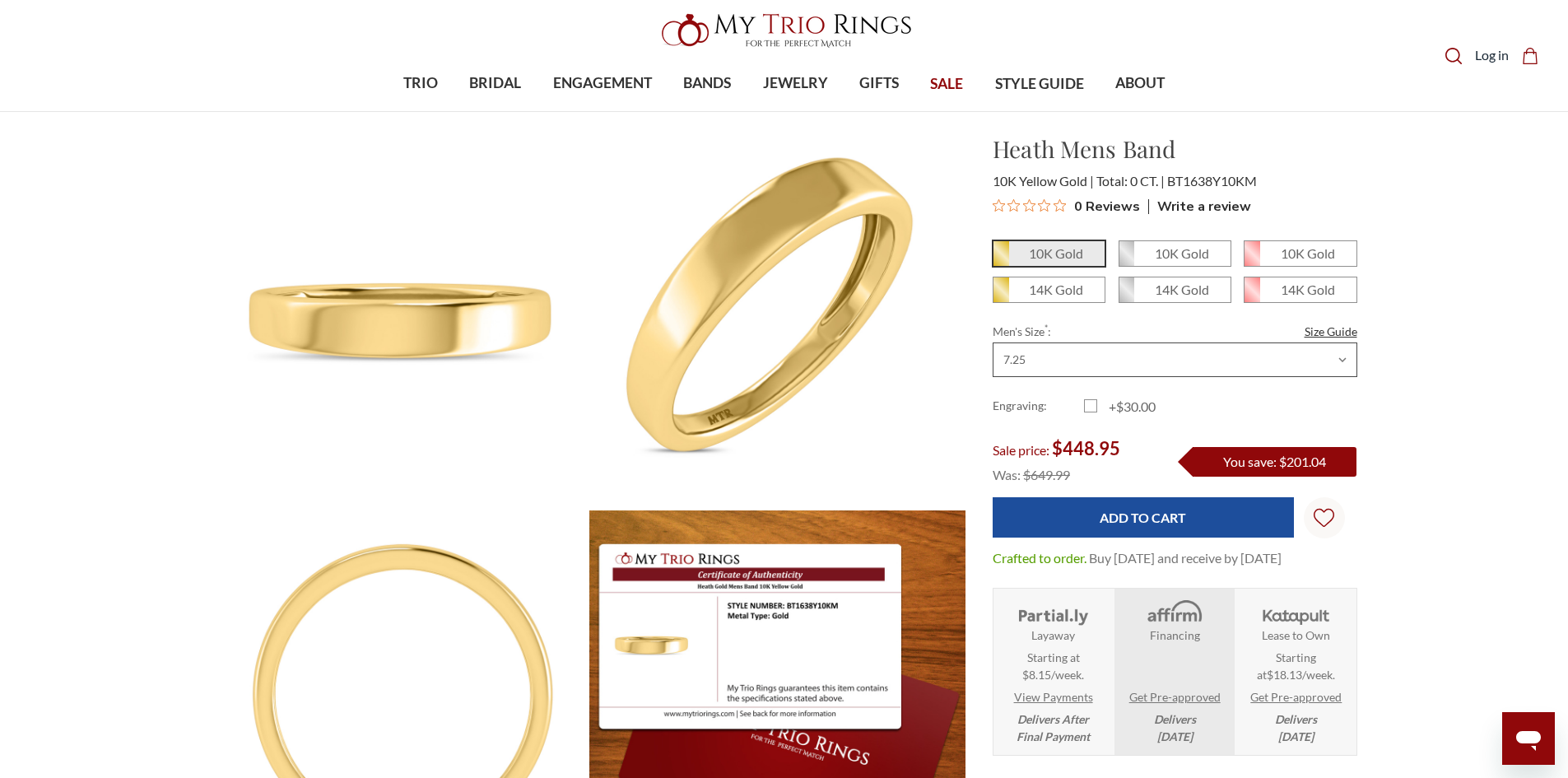click on "Choose Size
6.00
6.25
6.50
6.75
7.00
7.25
7.50
7.75
8.00
8.25
8.50
8.75
9.00
9.25
9.50
9.75
10.00
10.25
10.50
10.75
11.00
11.25
11.50
11.75
12.00
12.25
12.50
12.75
13.00
13.25
13.50
13.75
14.00
14.25
14.50
14.75
15.00
15.25
15.50
15.75
16.00" at bounding box center (1175, 360) 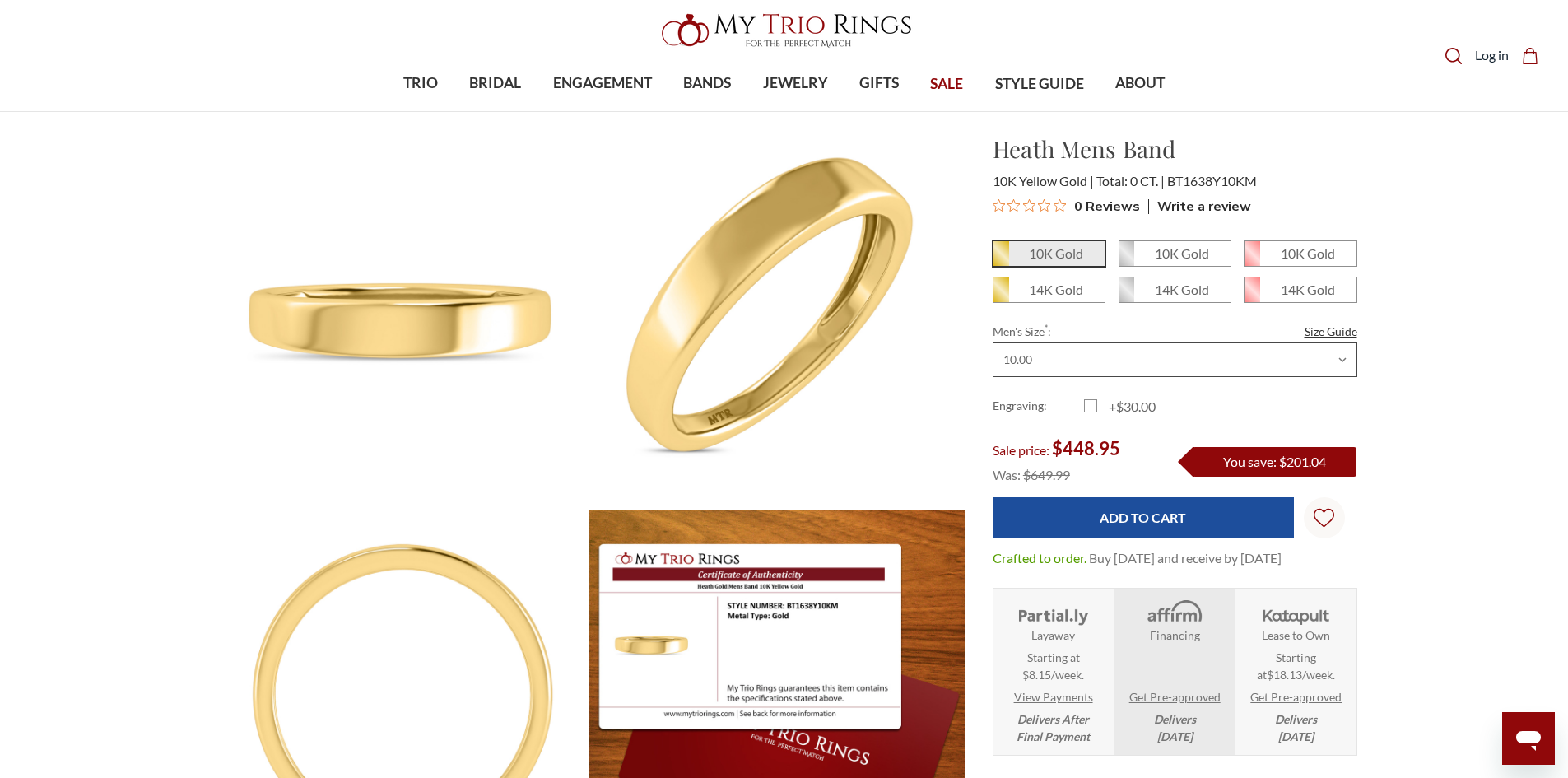 click on "Choose Size
6.00
6.25
6.50
6.75
7.00
7.25
7.50
7.75
8.00
8.25
8.50
8.75
9.00
9.25
9.50
9.75
10.00
10.25
10.50
10.75
11.00
11.25
11.50
11.75
12.00
12.25
12.50
12.75
13.00
13.25
13.50
13.75
14.00
14.25
14.50
14.75
15.00
15.25
15.50
15.75
16.00" at bounding box center [1175, 360] 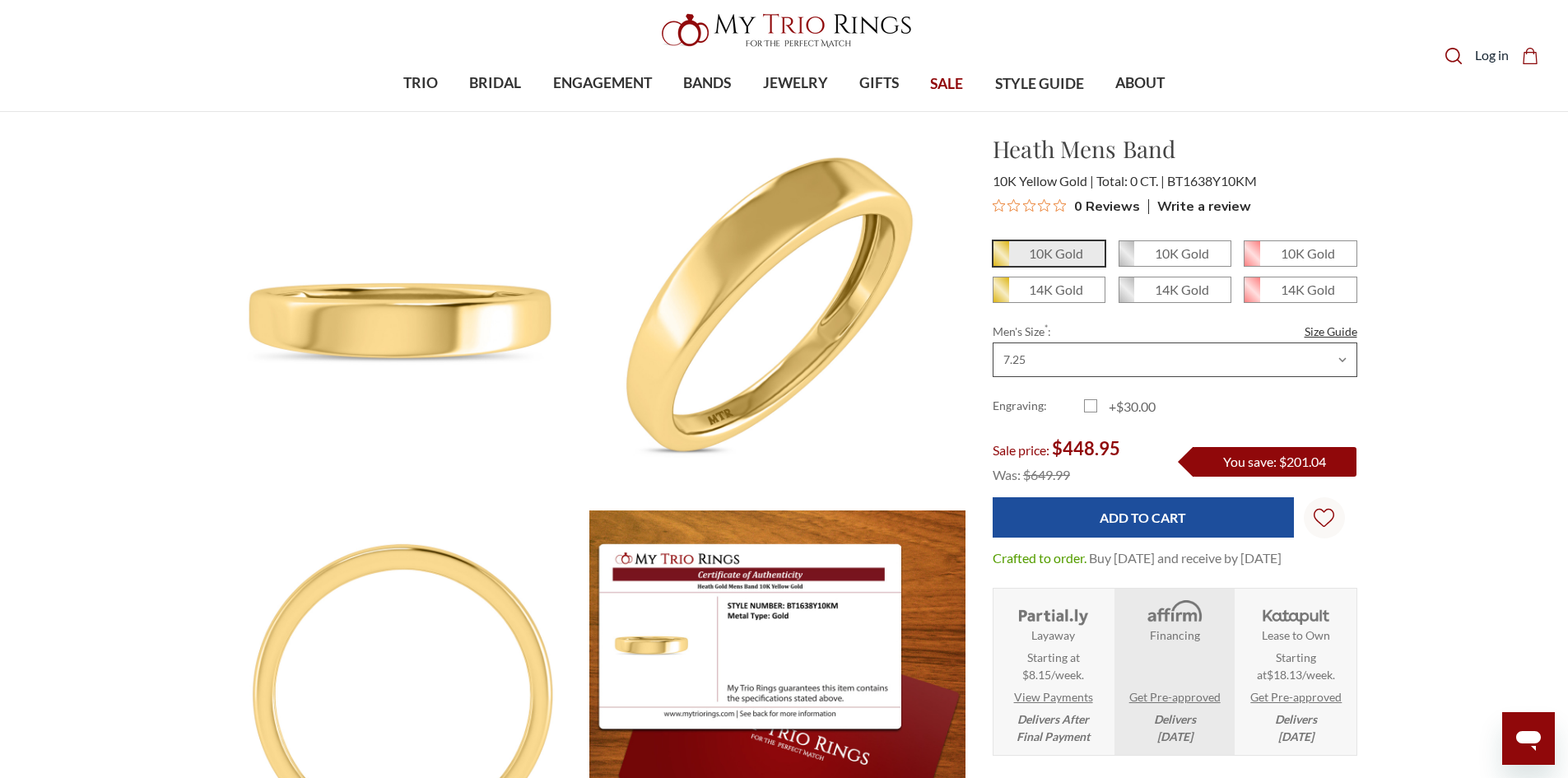 click on "Choose Size
6.00
6.25
6.50
6.75
7.00
7.25
7.50
7.75
8.00
8.25
8.50
8.75
9.00
9.25
9.50
9.75
10.00
10.25
10.50
10.75
11.00
11.25
11.50
11.75
12.00
12.25
12.50
12.75
13.00
13.25
13.50
13.75
14.00
14.25
14.50
14.75
15.00
15.25
15.50
15.75
16.00" at bounding box center (1175, 360) 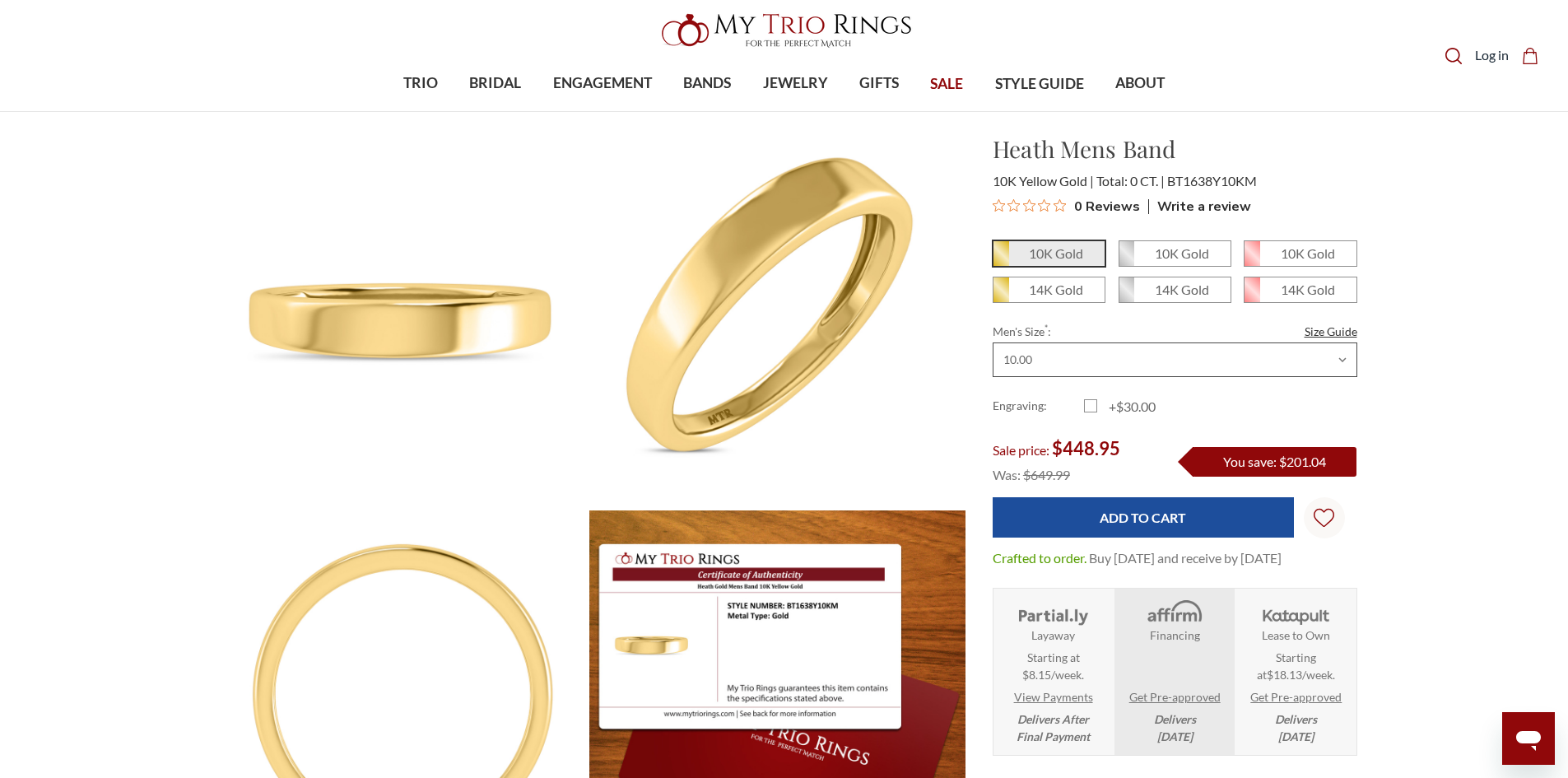 click on "Choose Size
6.00
6.25
6.50
6.75
7.00
7.25
7.50
7.75
8.00
8.25
8.50
8.75
9.00
9.25
9.50
9.75
10.00
10.25
10.50
10.75
11.00
11.25
11.50
11.75
12.00
12.25
12.50
12.75
13.00
13.25
13.50
13.75
14.00
14.25
14.50
14.75
15.00
15.25
15.50
15.75
16.00" at bounding box center (1175, 360) 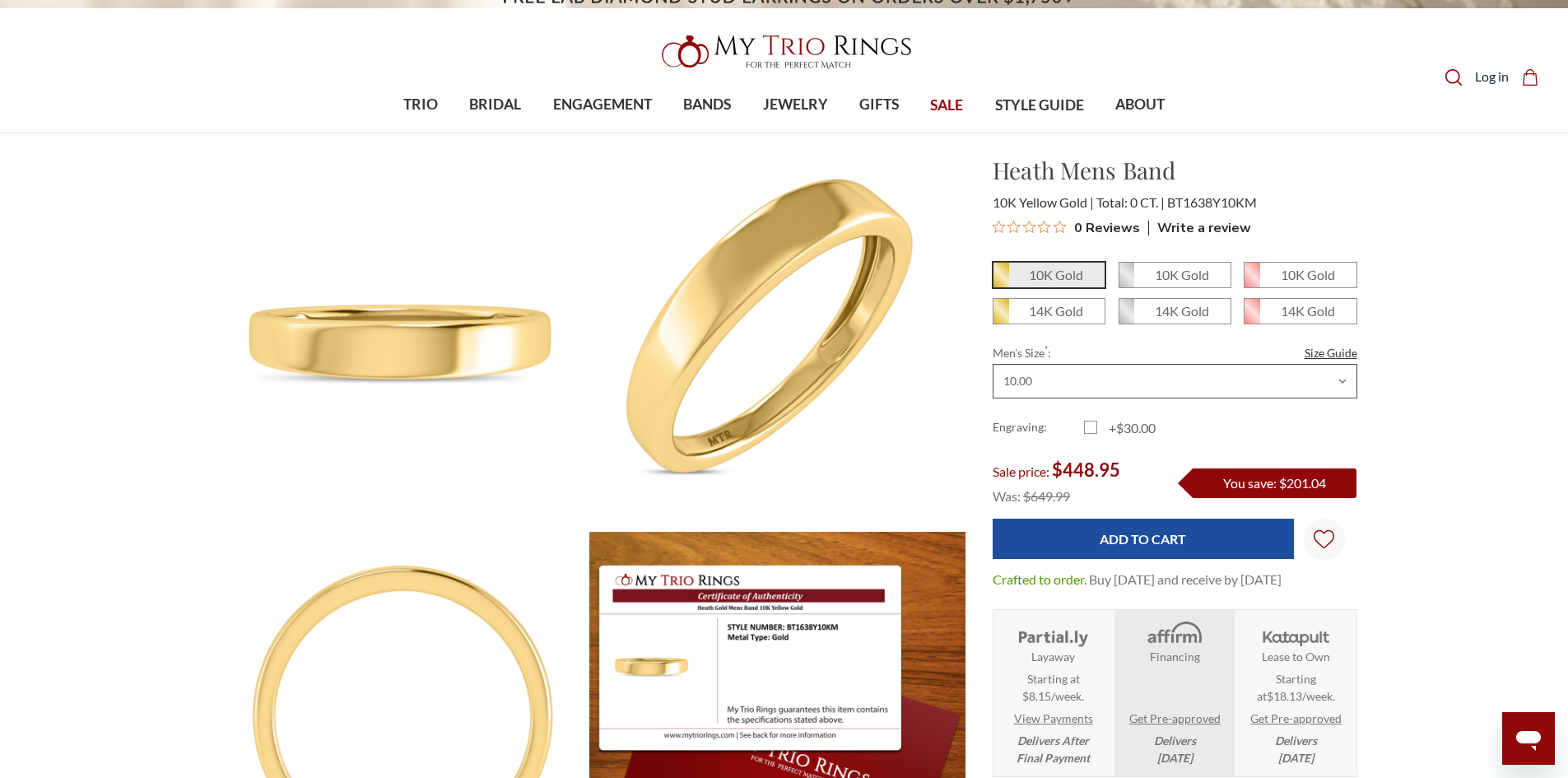 scroll, scrollTop: 17, scrollLeft: 0, axis: vertical 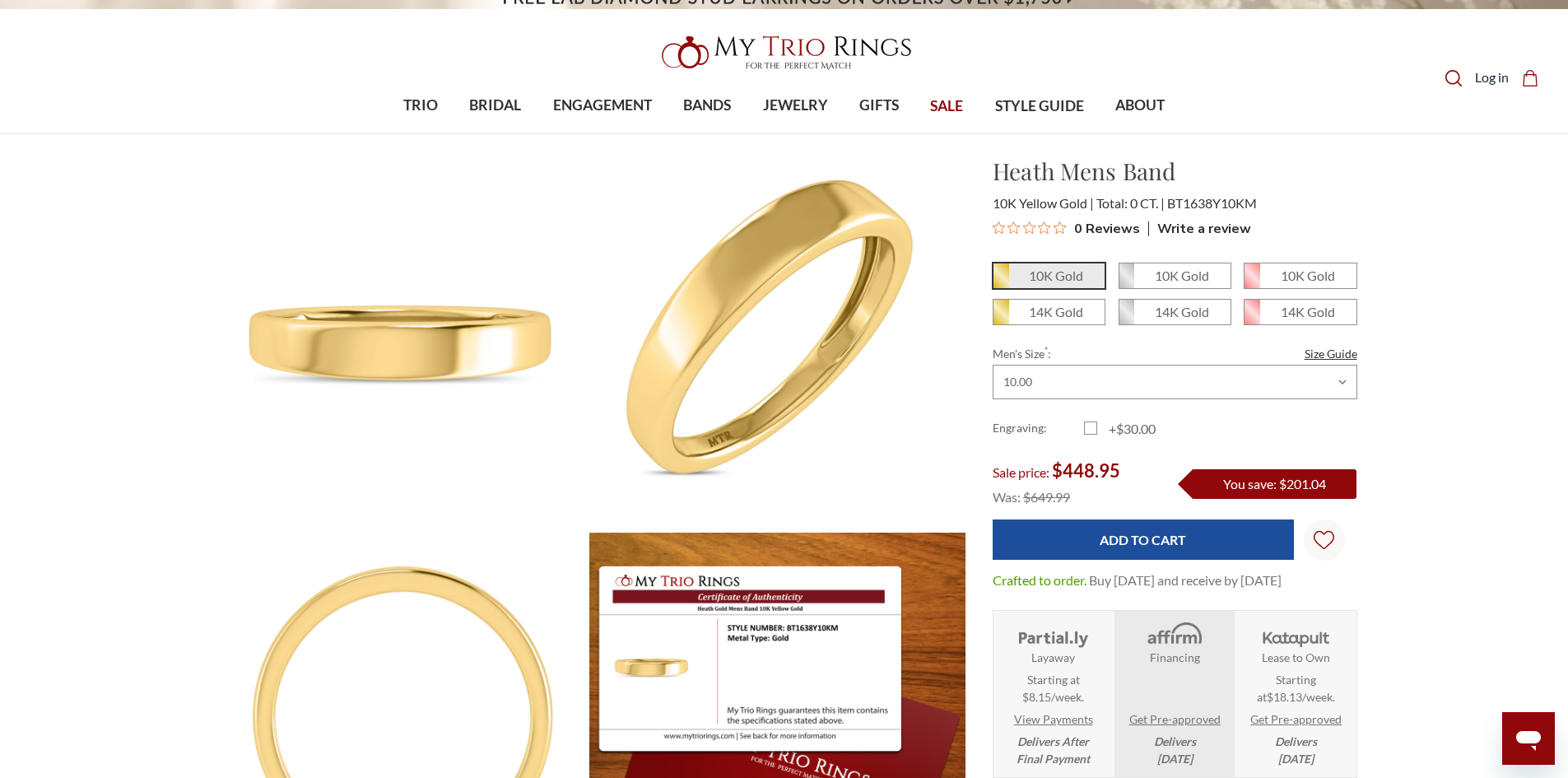 click on "BT1638Y10KM" at bounding box center (1212, 203) 